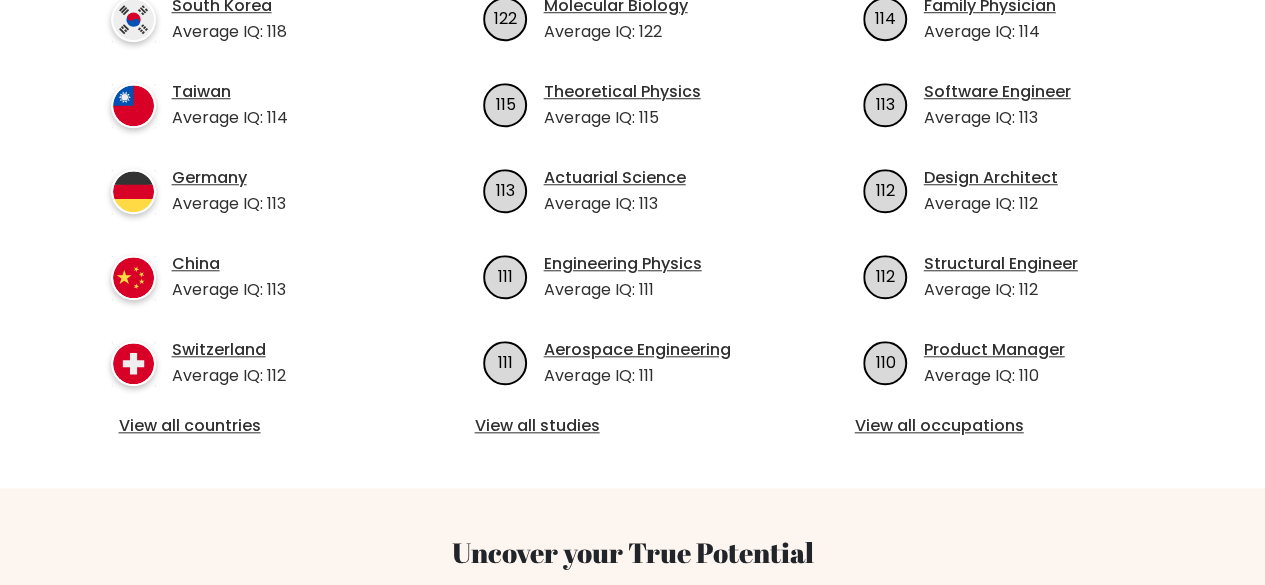 scroll, scrollTop: 900, scrollLeft: 0, axis: vertical 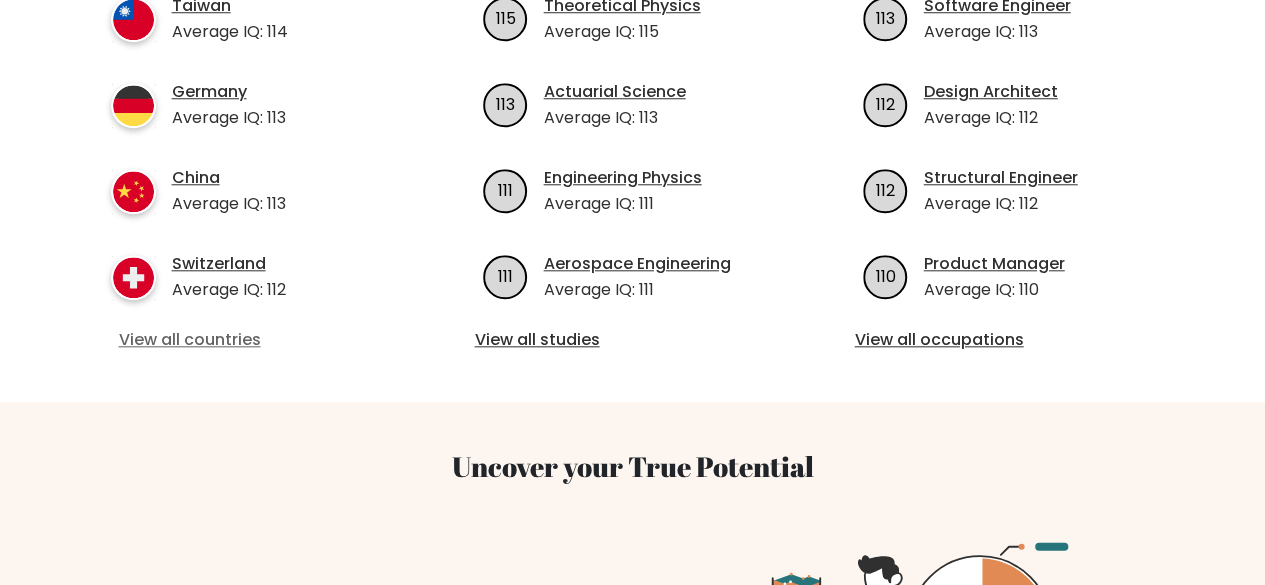 click on "View all countries" at bounding box center [253, 340] 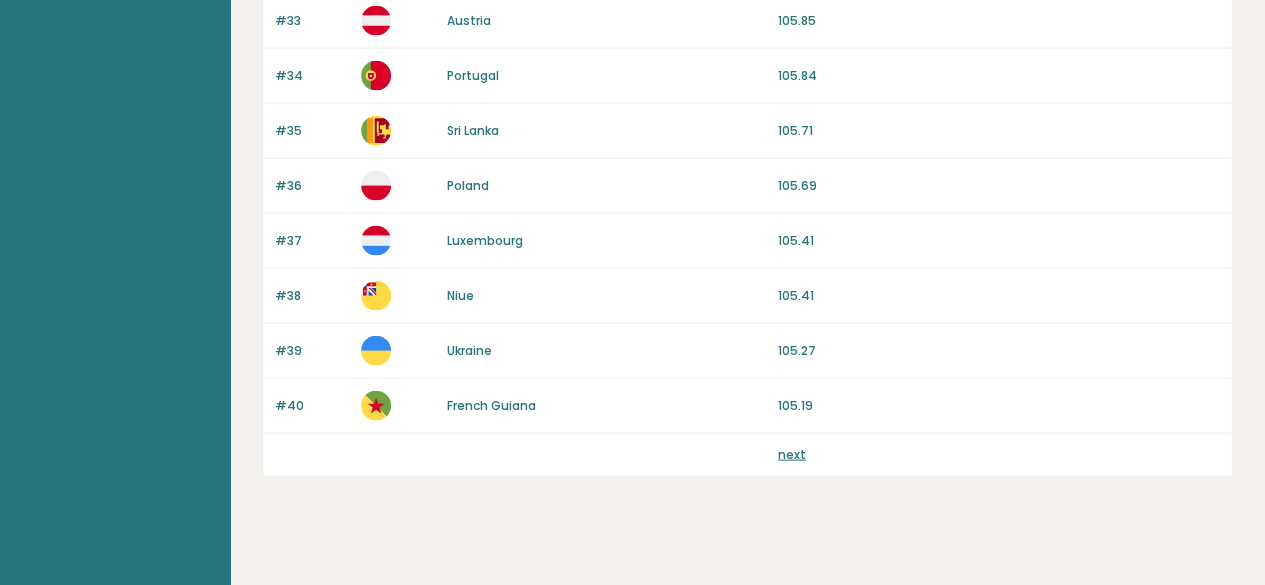 scroll, scrollTop: 2021, scrollLeft: 0, axis: vertical 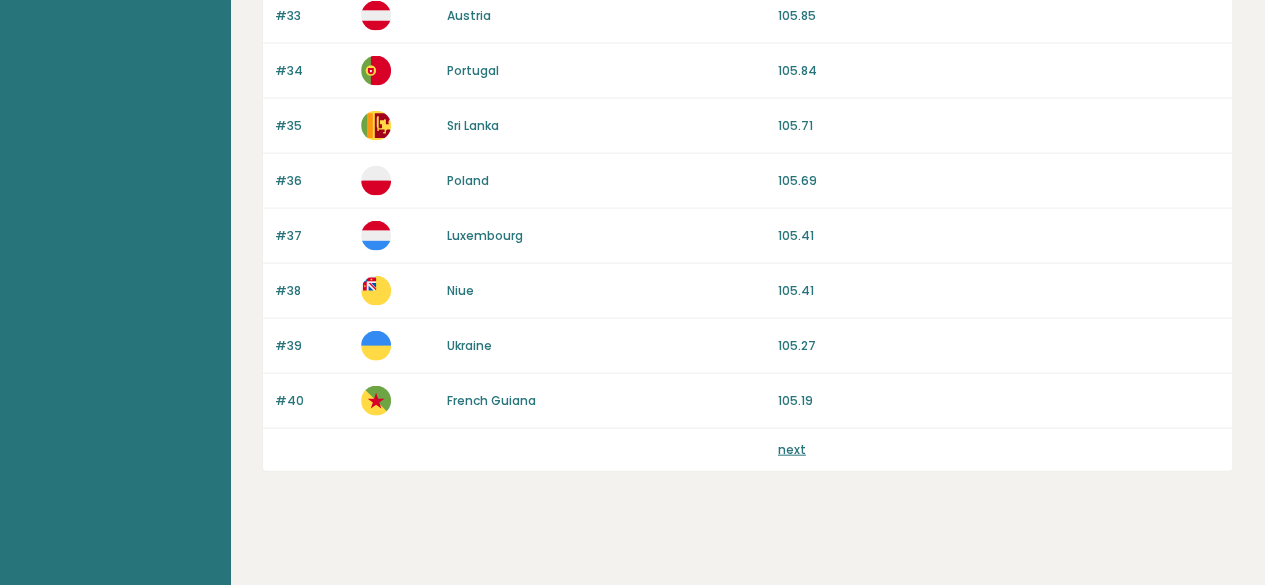 click on "next" at bounding box center [792, 449] 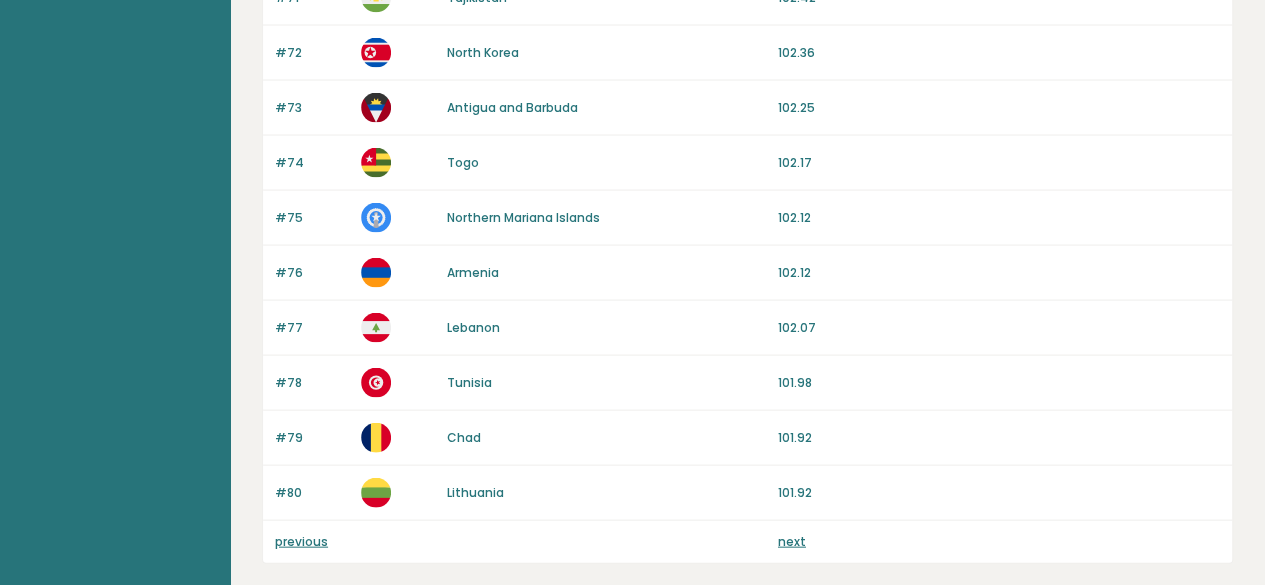 scroll, scrollTop: 2021, scrollLeft: 0, axis: vertical 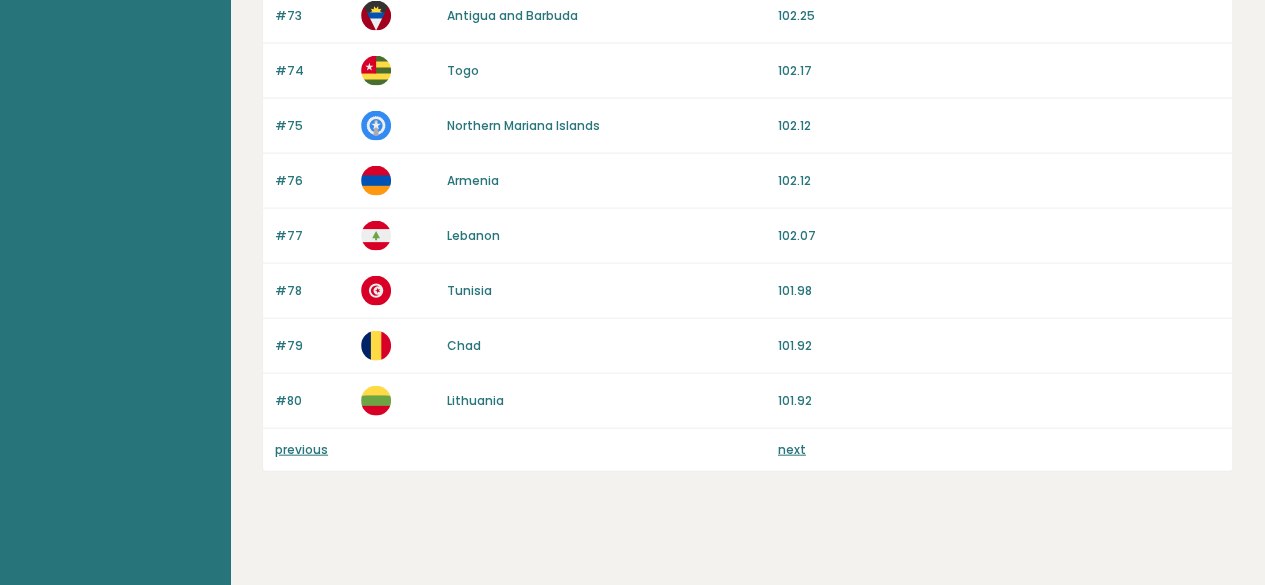 click on "next" at bounding box center [792, 449] 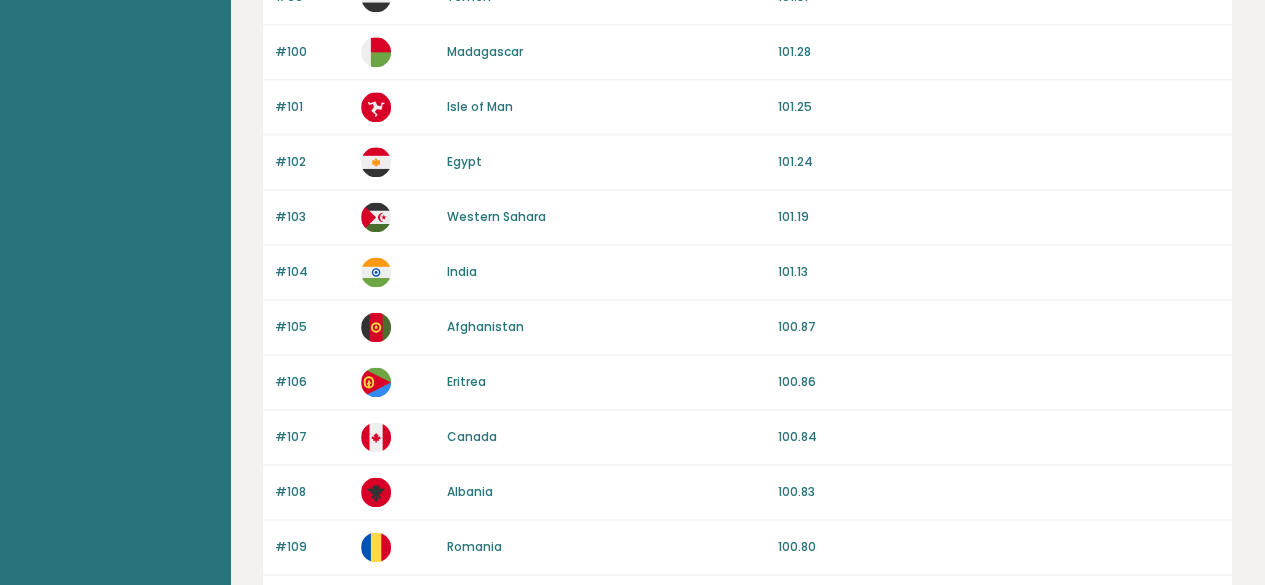 scroll, scrollTop: 1300, scrollLeft: 0, axis: vertical 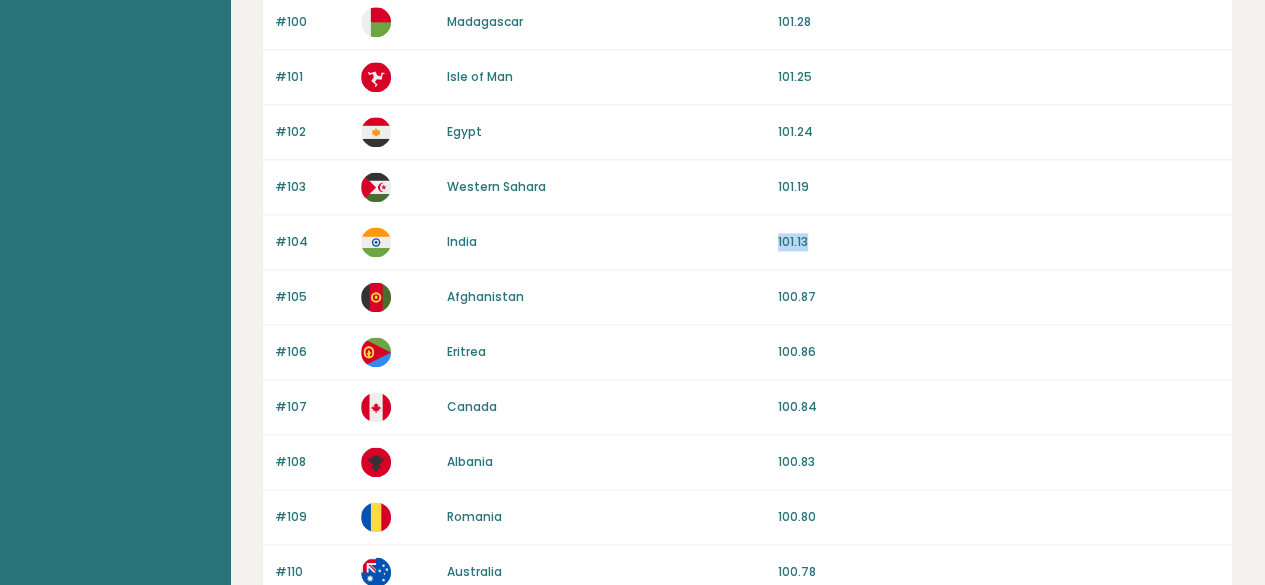 drag, startPoint x: 840, startPoint y: 243, endPoint x: 744, endPoint y: 240, distance: 96.04687 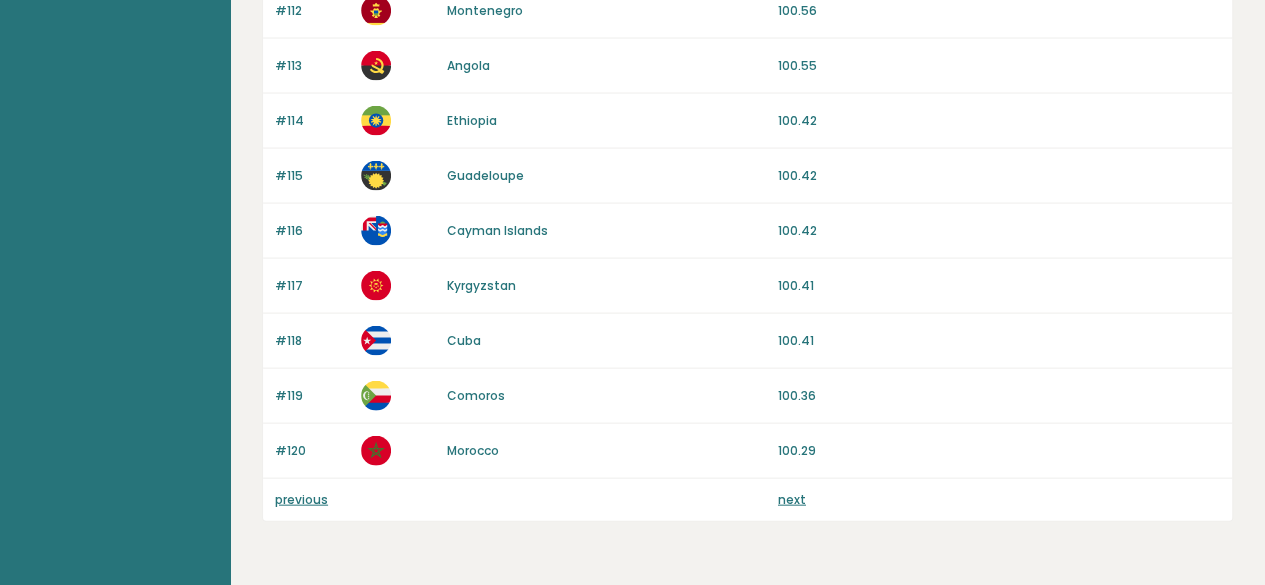 scroll, scrollTop: 2021, scrollLeft: 0, axis: vertical 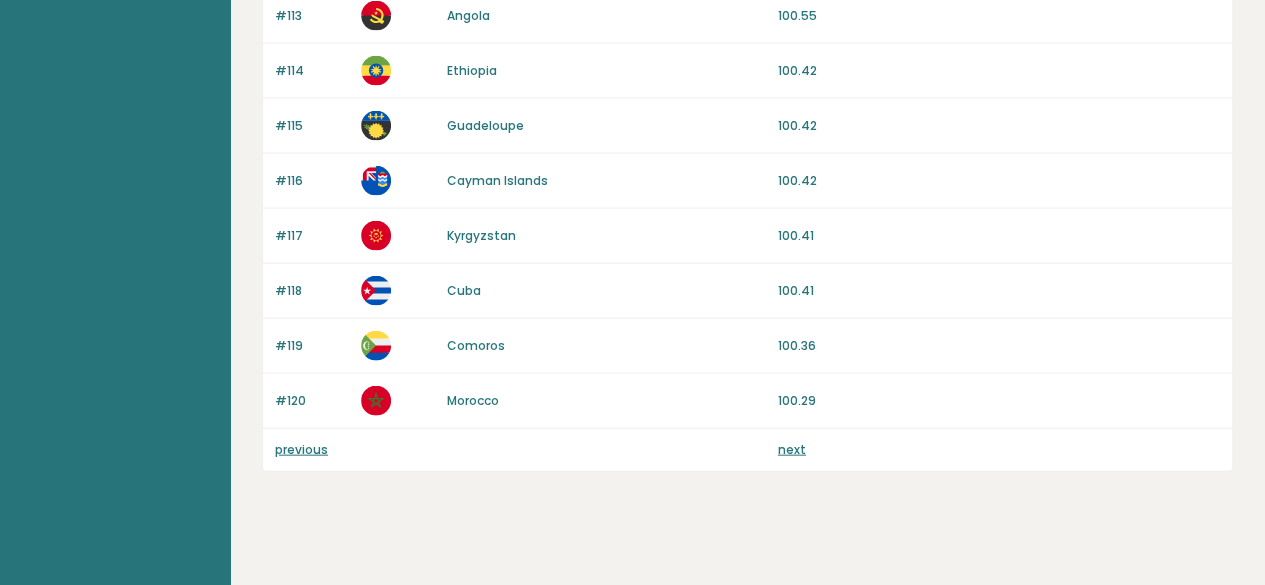 click on "next" at bounding box center (999, 450) 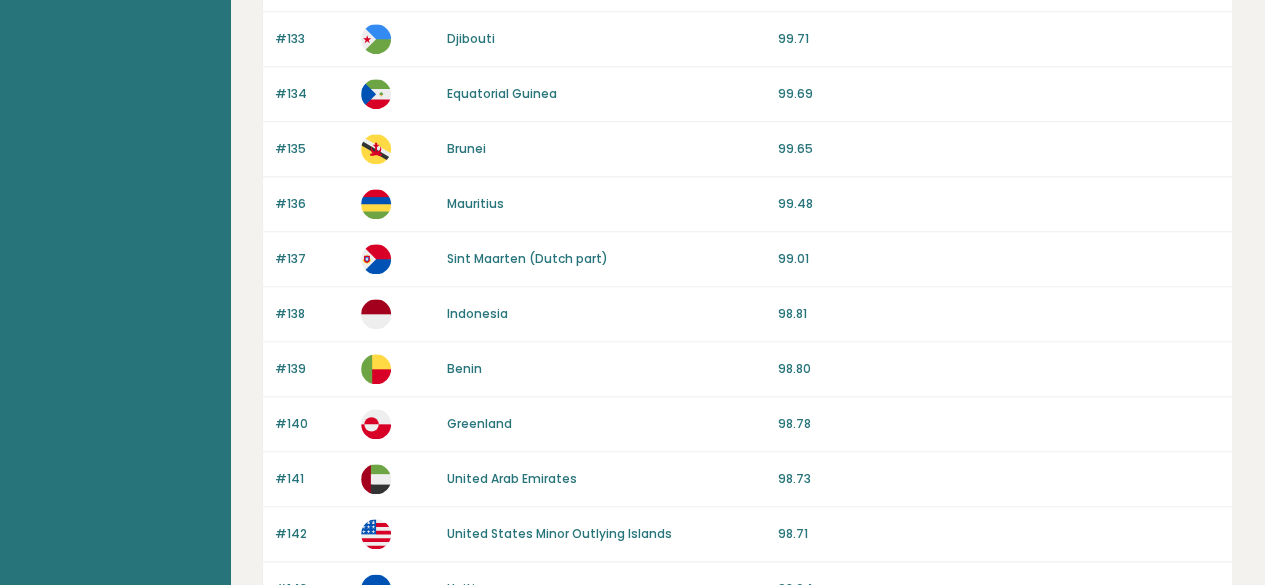 scroll, scrollTop: 1000, scrollLeft: 0, axis: vertical 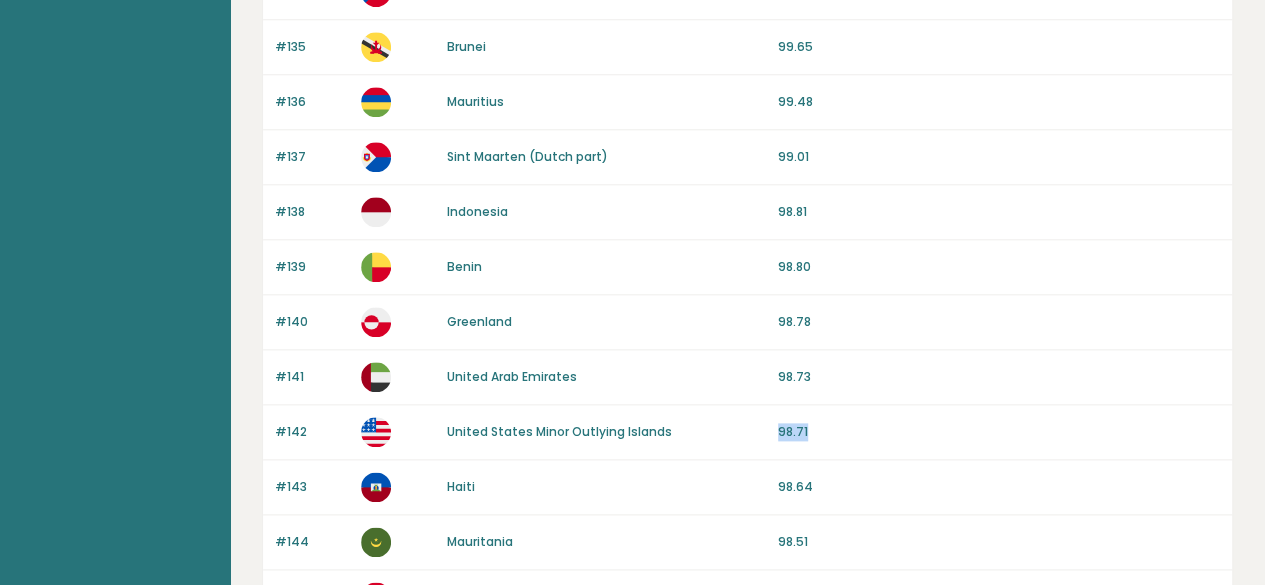 drag, startPoint x: 865, startPoint y: 441, endPoint x: 760, endPoint y: 431, distance: 105.47511 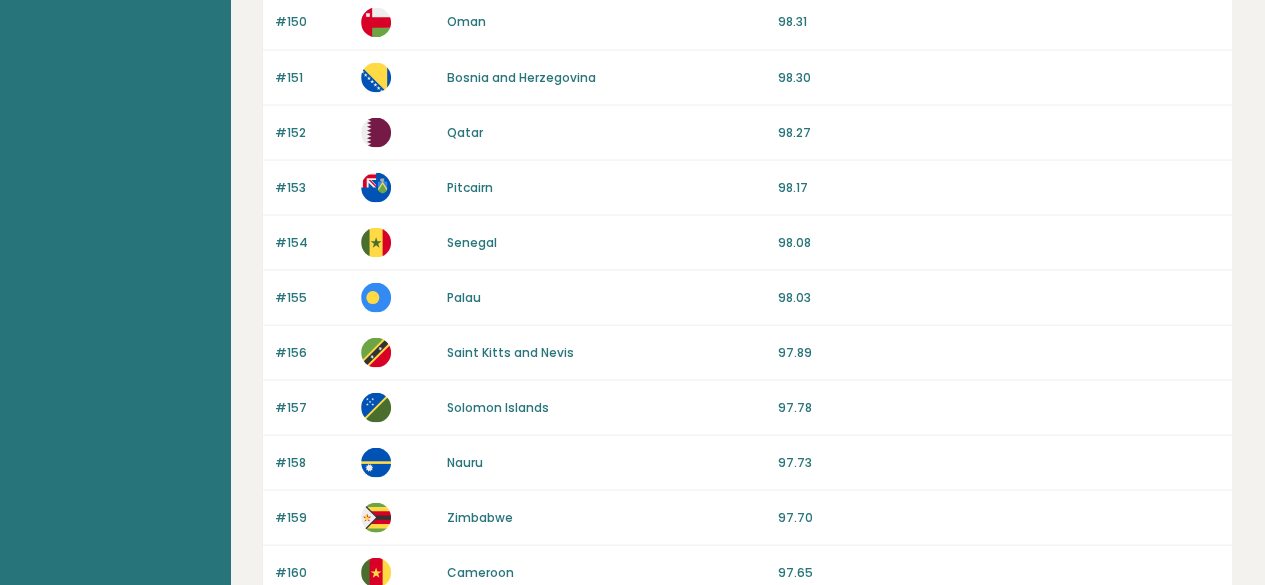 scroll, scrollTop: 2000, scrollLeft: 0, axis: vertical 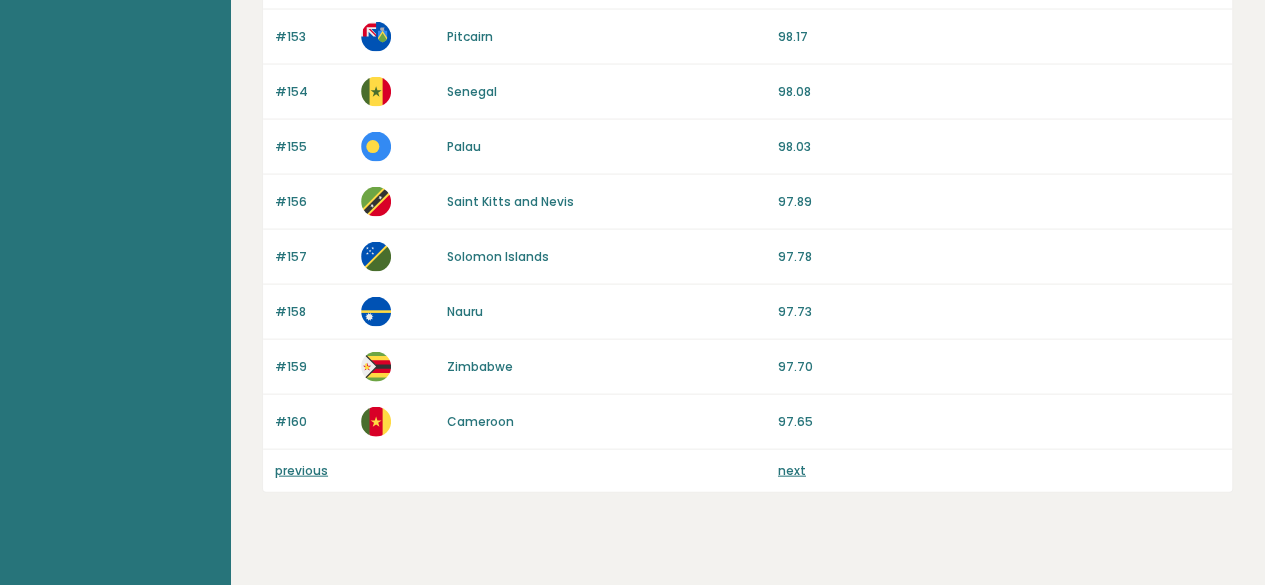click on "next" at bounding box center (792, 470) 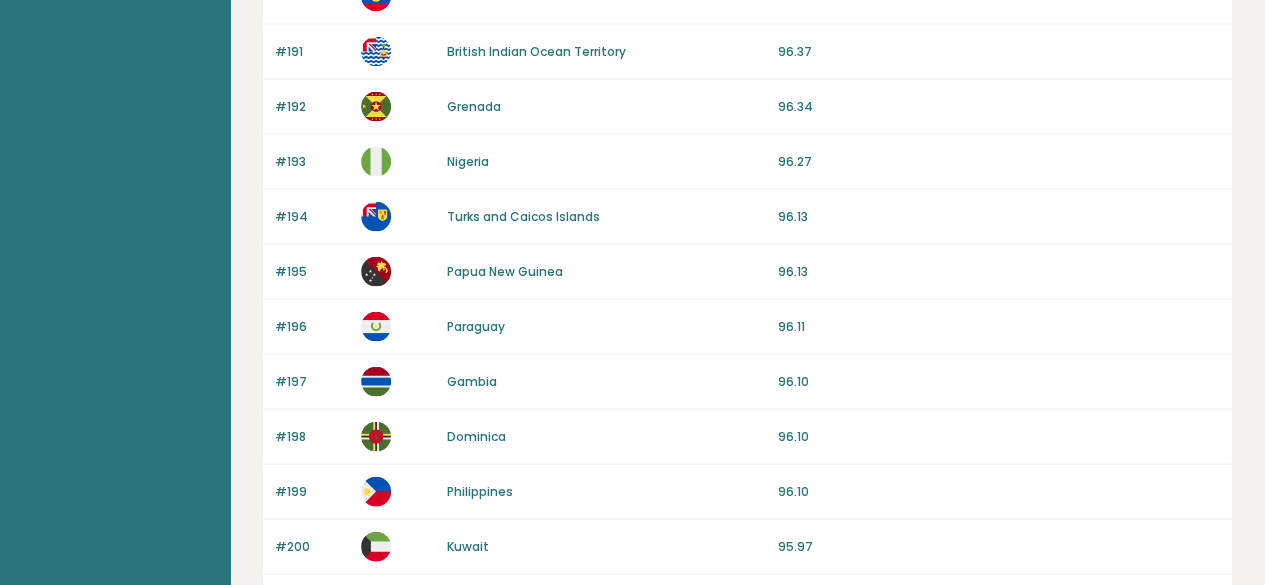 scroll, scrollTop: 2000, scrollLeft: 0, axis: vertical 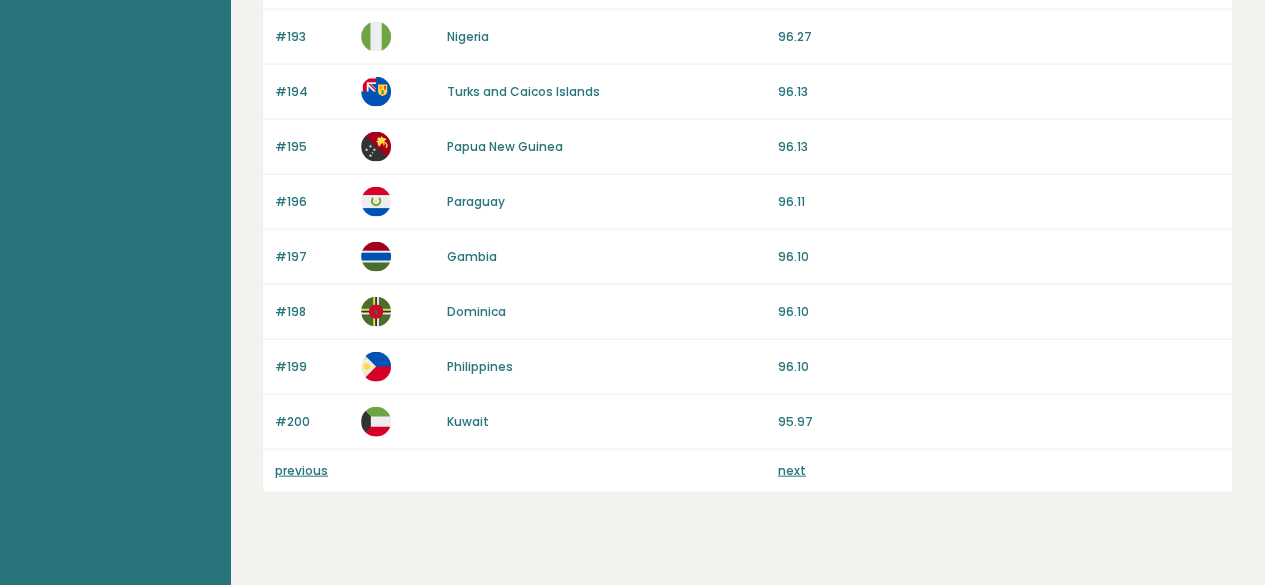 click on "next" at bounding box center [792, 470] 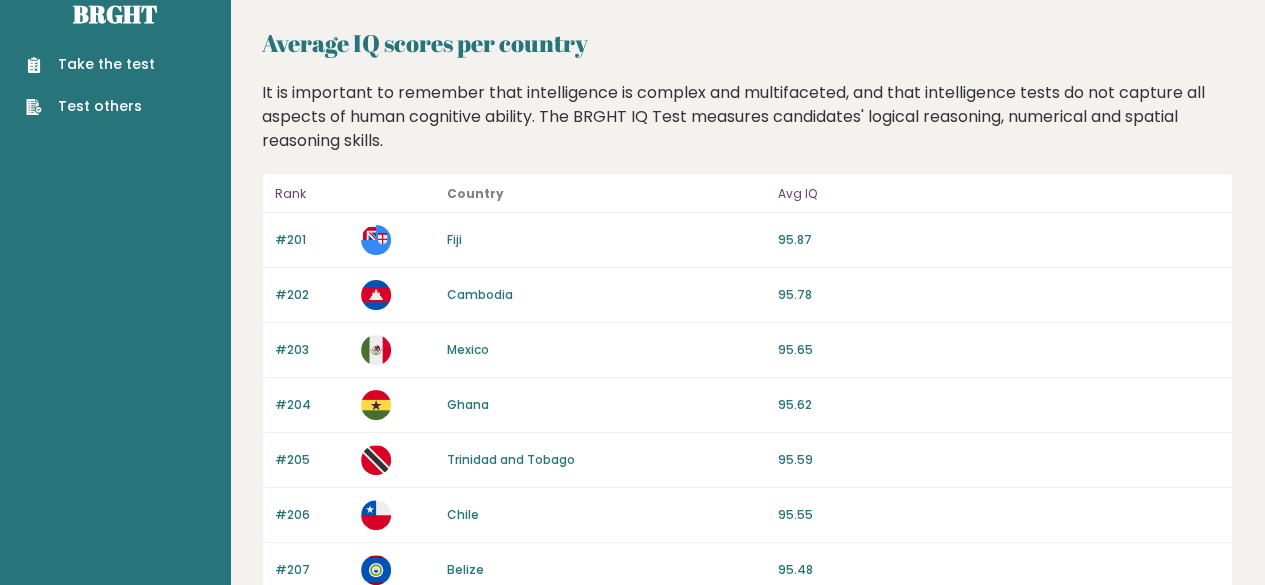 scroll, scrollTop: 0, scrollLeft: 0, axis: both 